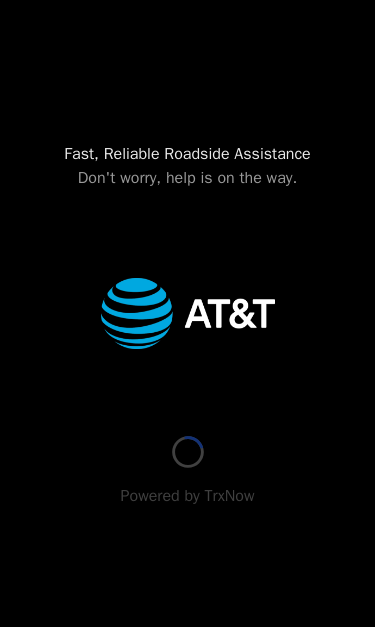 scroll, scrollTop: 0, scrollLeft: 0, axis: both 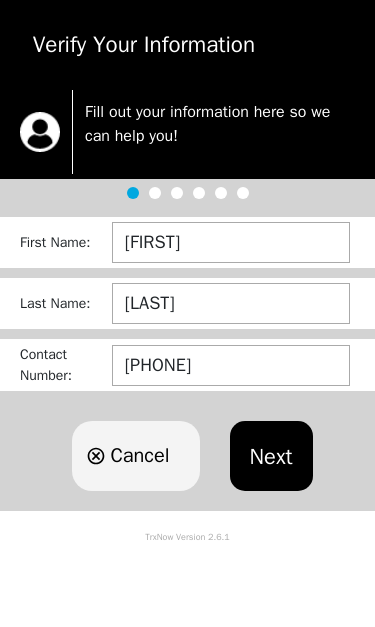 click on "Next" at bounding box center [271, 456] 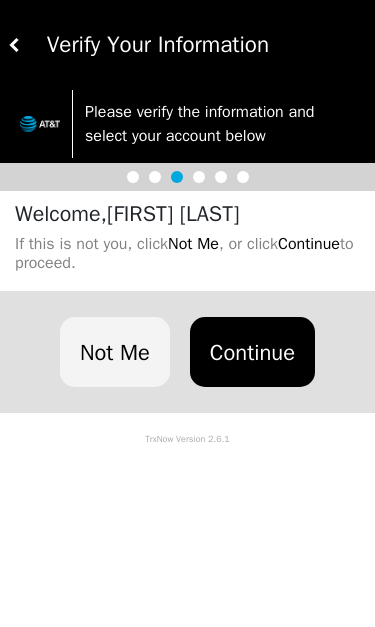 click on "Continue" at bounding box center [252, 352] 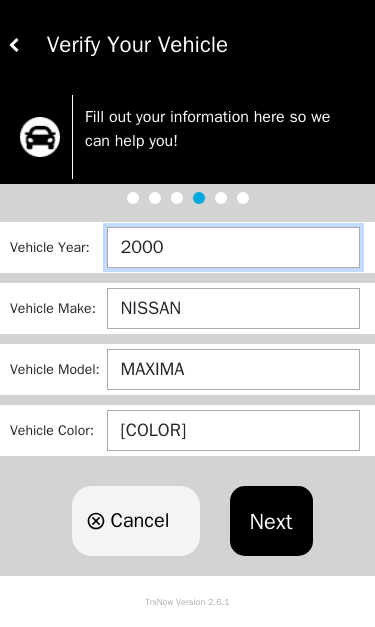 click on "2000" at bounding box center (233, 247) 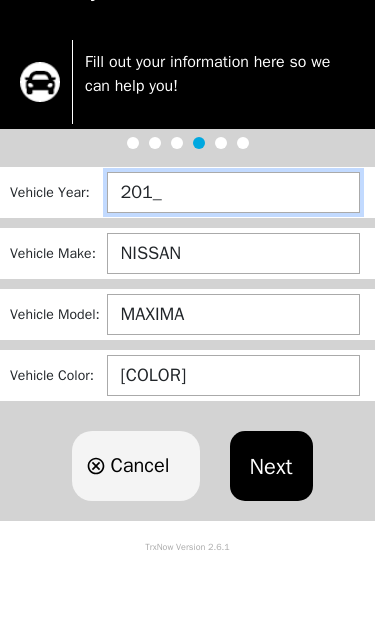 type on "2015" 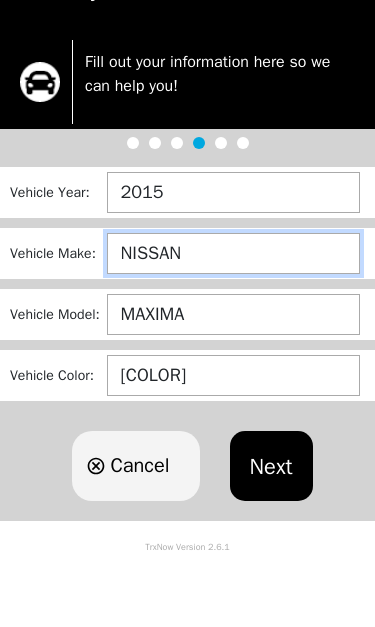 click on "NISSAN" at bounding box center (233, 308) 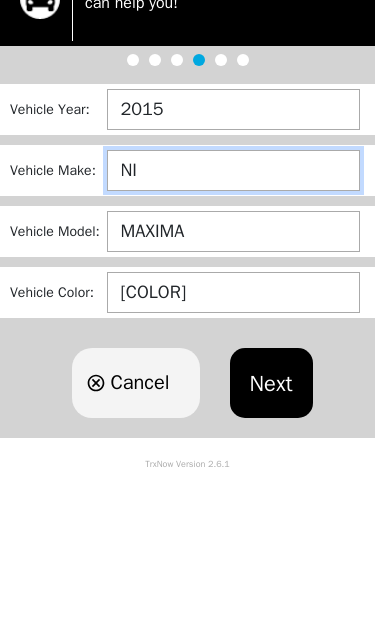 type on "N" 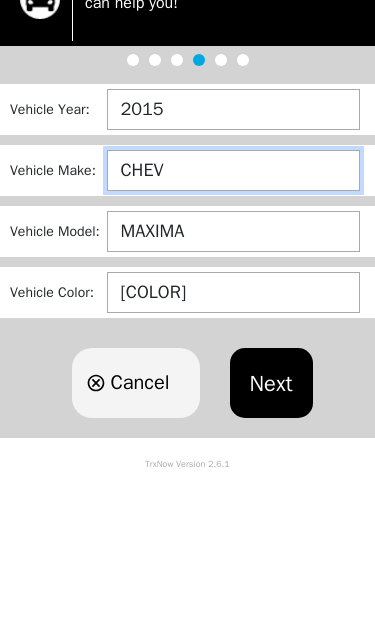 type on "CHEVY" 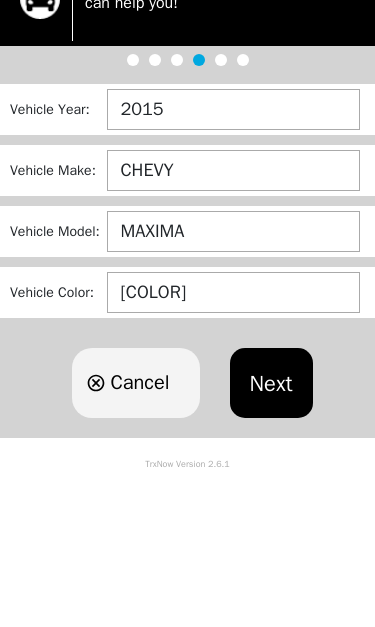 click on "MAXIMA" at bounding box center [233, 369] 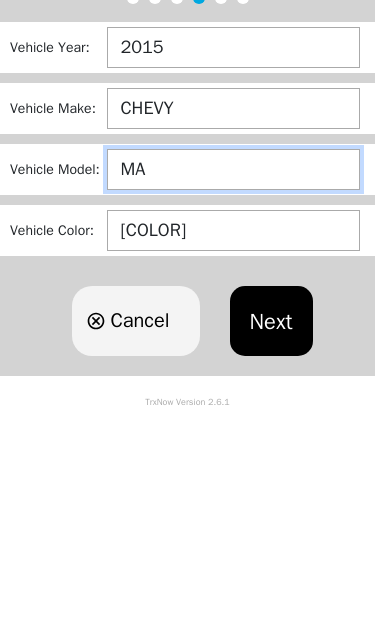 type on "M" 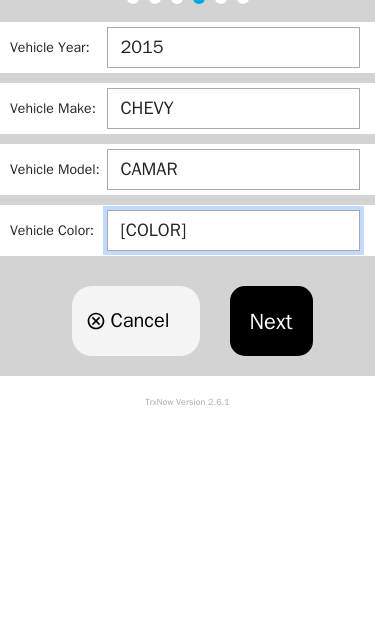 click on "[COLOR]" at bounding box center (233, 430) 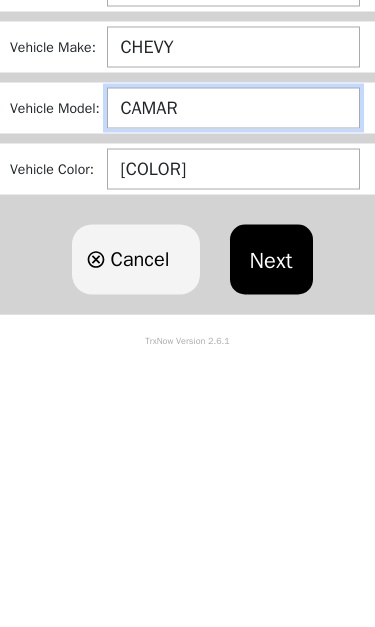 click on "CAMAR" at bounding box center (233, 369) 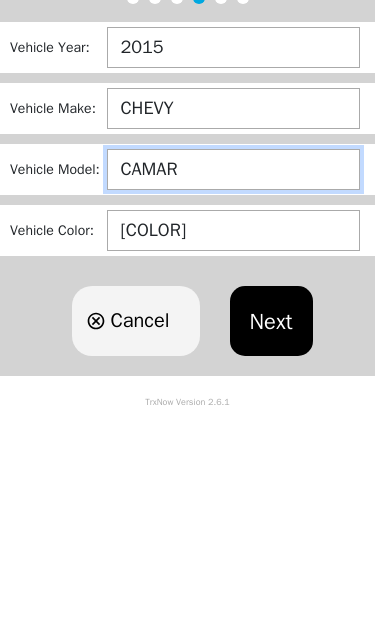 type on "CAMARO" 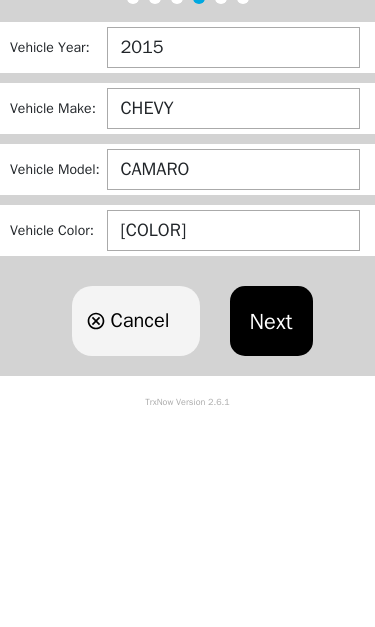 click on "[COLOR]" at bounding box center (233, 430) 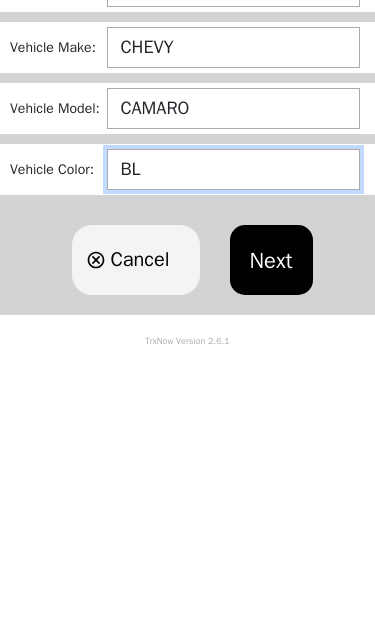 type on "B" 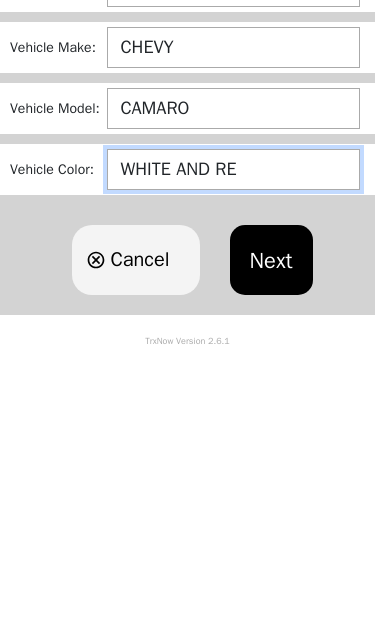 type on "WHITE AND RED" 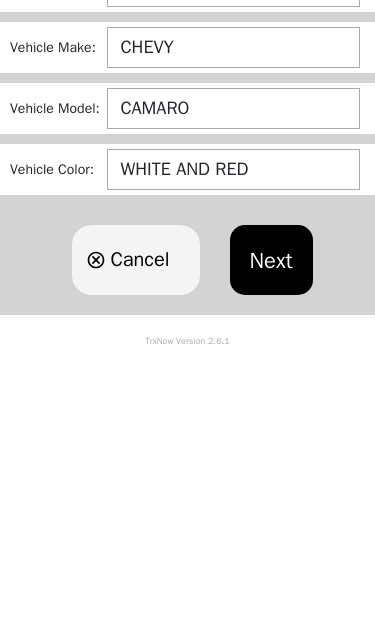 click on "Next" at bounding box center (271, 521) 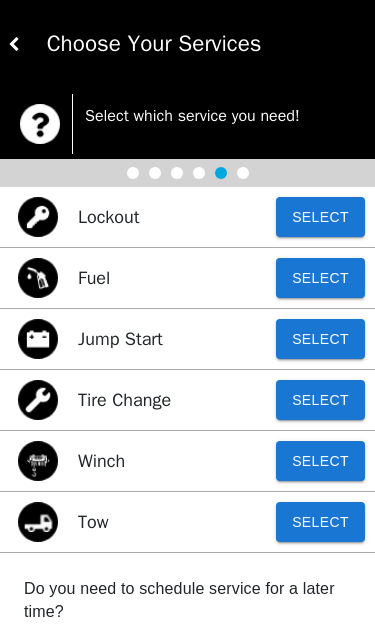 scroll, scrollTop: 1, scrollLeft: 0, axis: vertical 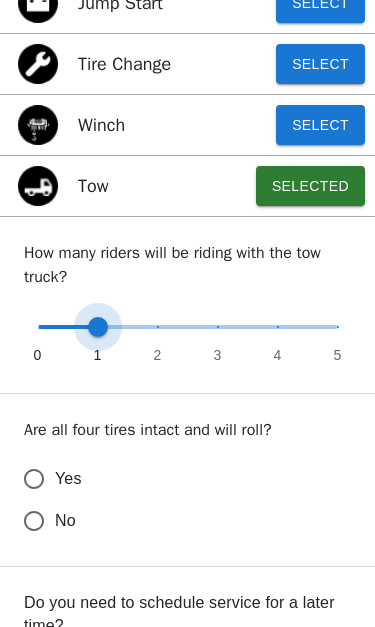 type on "0" 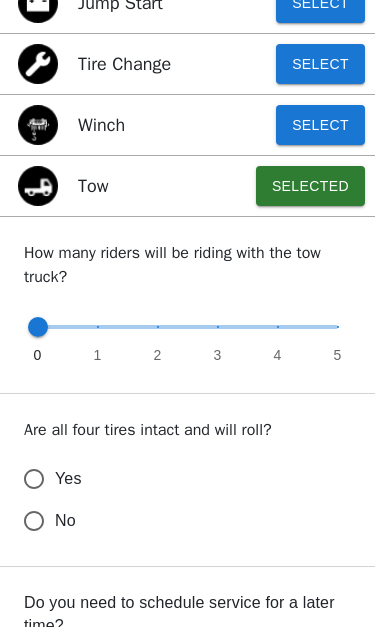 click on "Yes" at bounding box center [34, 479] 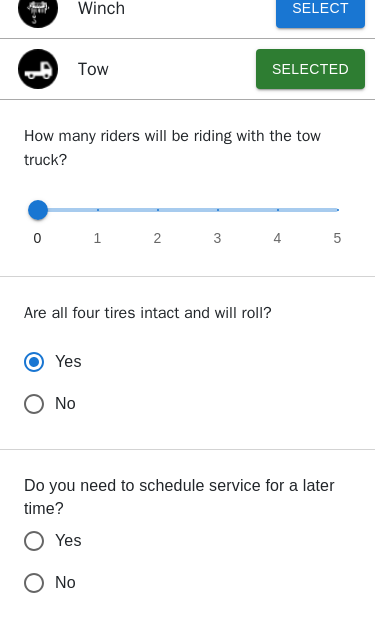 scroll, scrollTop: 518, scrollLeft: 0, axis: vertical 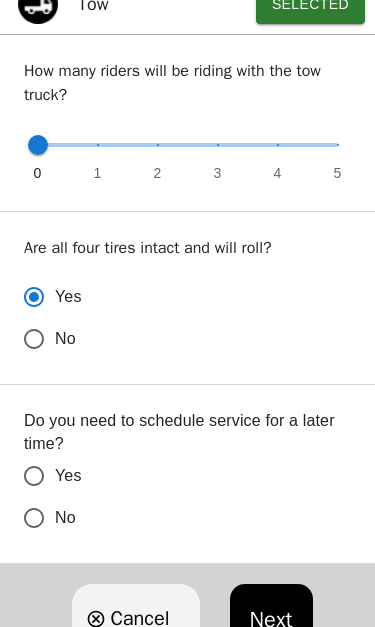 click on "No" at bounding box center (34, 340) 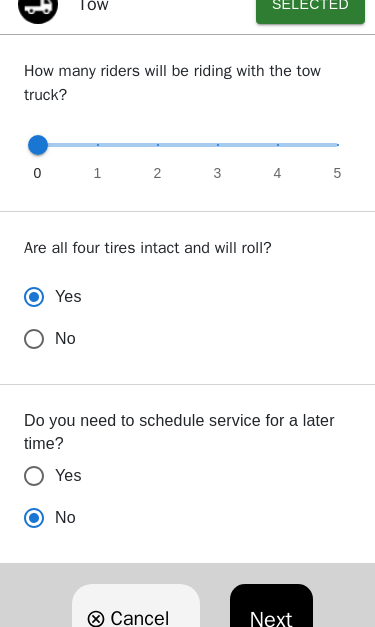 radio on "true" 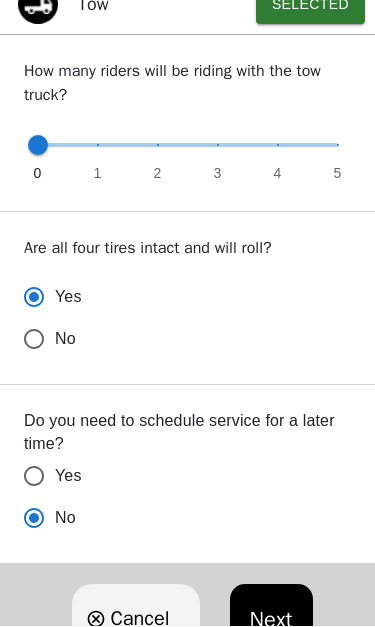 click on "Next" at bounding box center [271, 620] 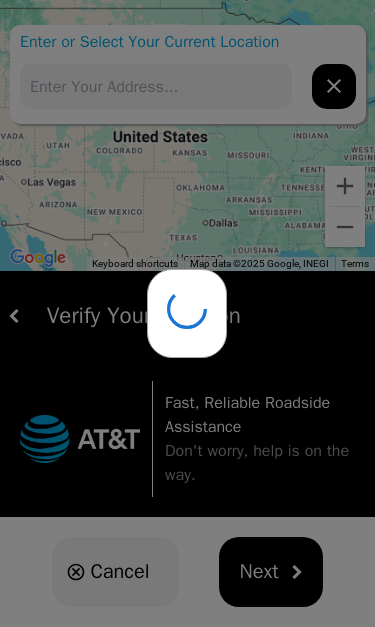 type on "[NUMBER] [STREET], [CITY], [STATE] [POSTAL_CODE], [COUNTRY]" 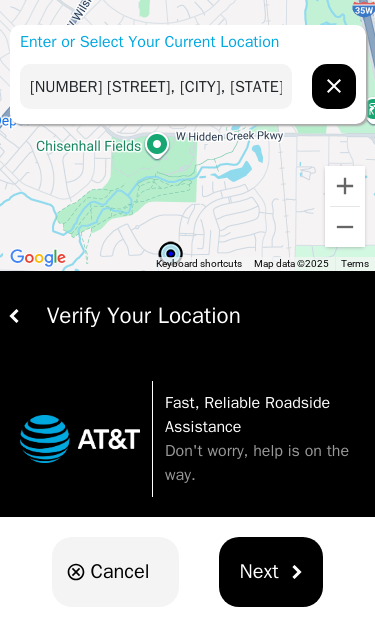 click on "[NUMBER] [STREET], [CITY], [STATE] [POSTAL_CODE], [COUNTRY]" at bounding box center (156, 86) 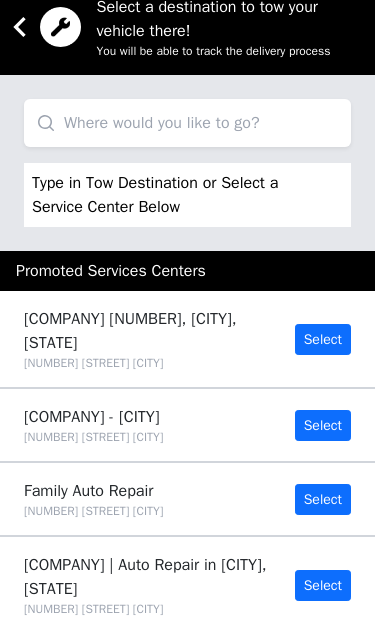 scroll, scrollTop: 0, scrollLeft: 0, axis: both 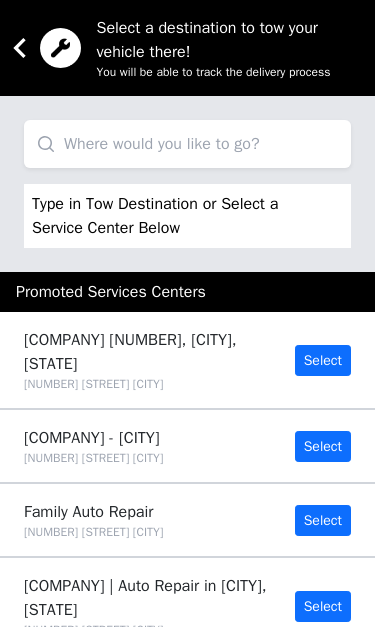 click at bounding box center [187, 144] 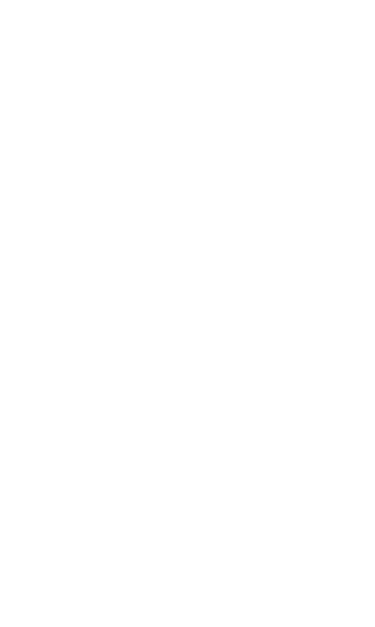 scroll, scrollTop: 0, scrollLeft: 0, axis: both 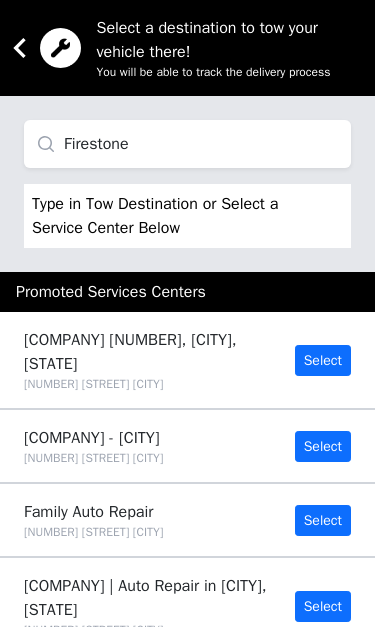 type on "Firestone" 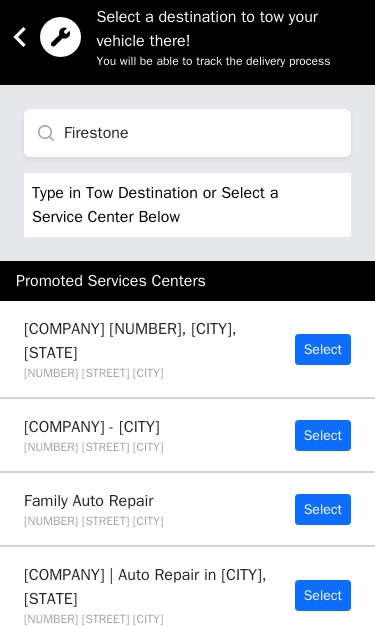 scroll, scrollTop: 0, scrollLeft: 0, axis: both 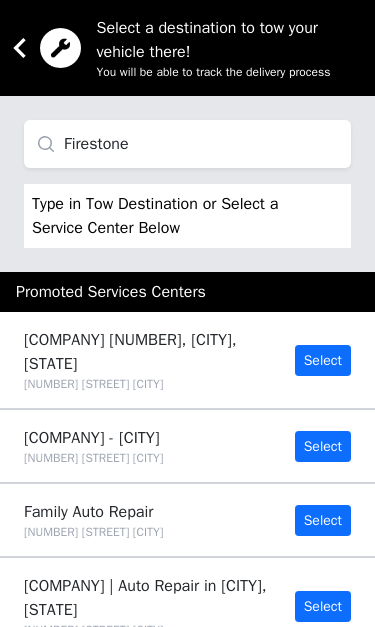 click on "Firestone" at bounding box center (187, 144) 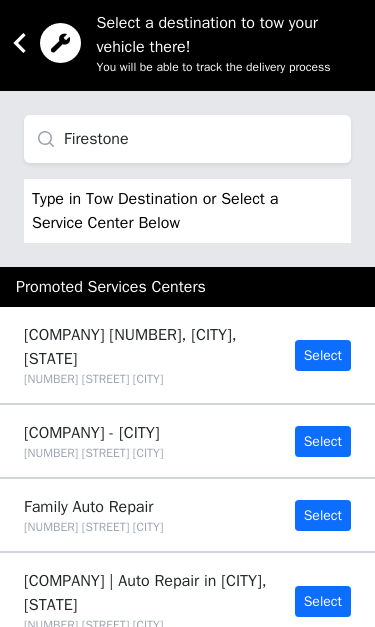 scroll, scrollTop: 0, scrollLeft: 0, axis: both 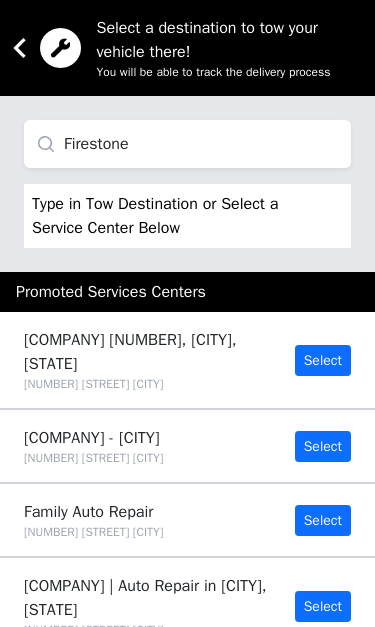 click at bounding box center [60, 48] 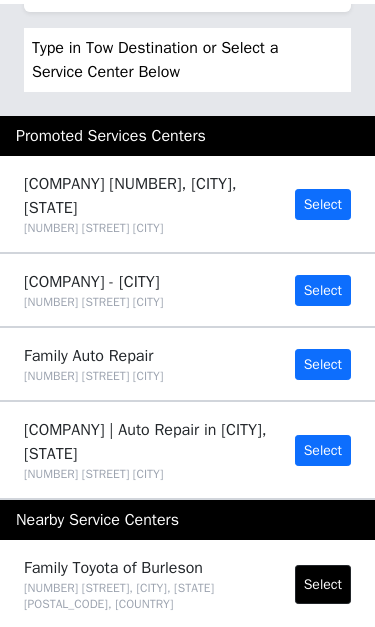 scroll, scrollTop: 0, scrollLeft: 0, axis: both 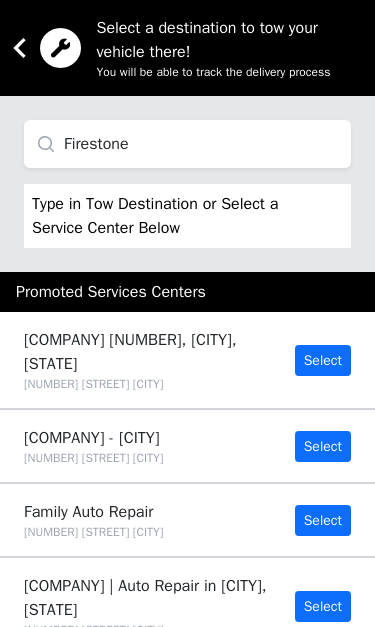 click on "Firestone" at bounding box center (187, 144) 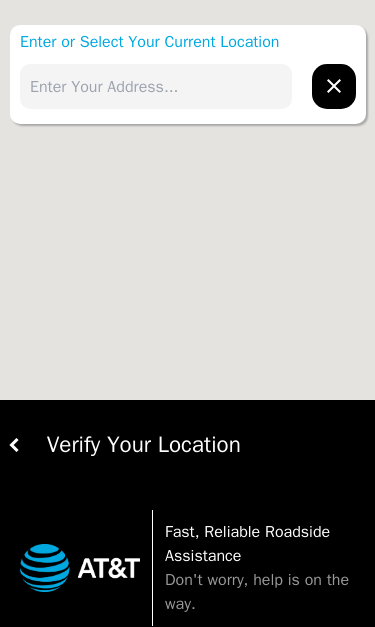 type on "[NUMBER] [STREET], [CITY], [STATE] [POSTAL_CODE], [COUNTRY]" 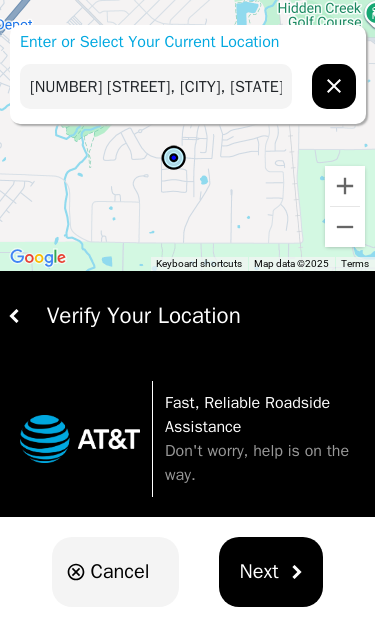 click 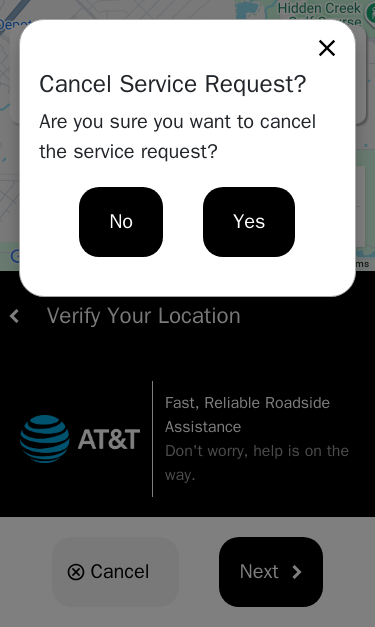 click on "No" at bounding box center (121, 222) 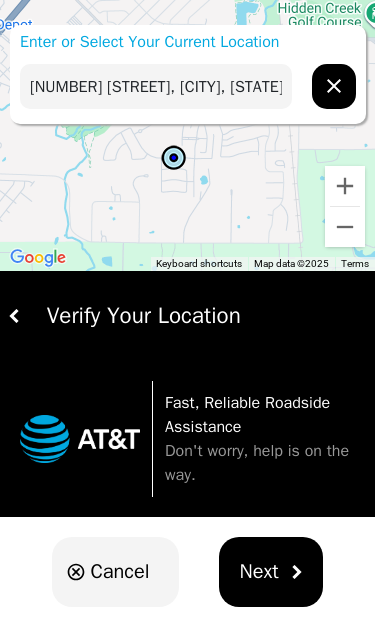 click 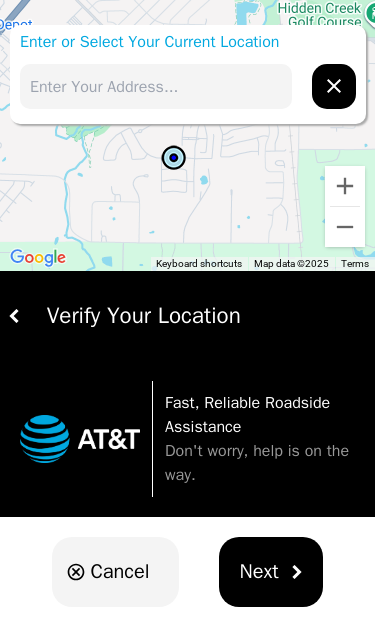 click at bounding box center (156, 86) 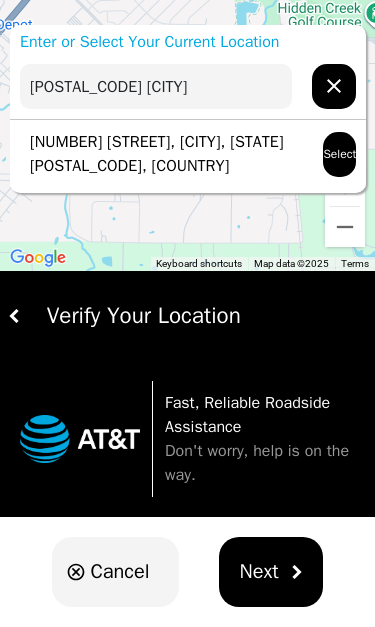 click on "[NUMBER] [STREET], [CITY], [STATE] [POSTAL_CODE], [COUNTRY]" at bounding box center [161, 154] 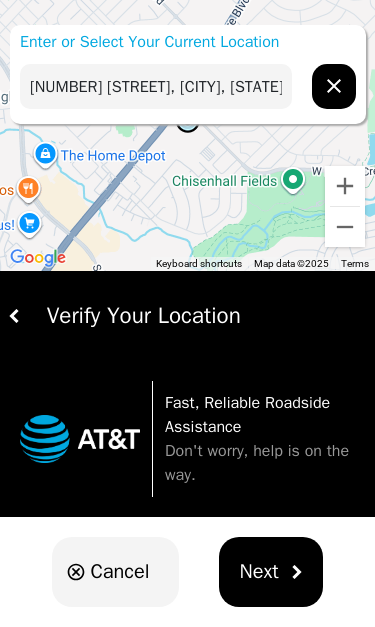 click on "Next" at bounding box center [258, 572] 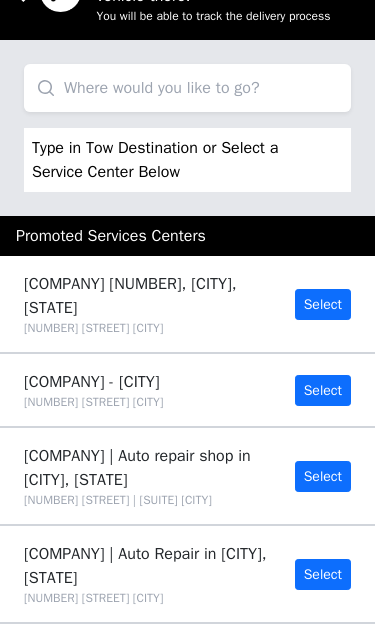 scroll, scrollTop: 0, scrollLeft: 0, axis: both 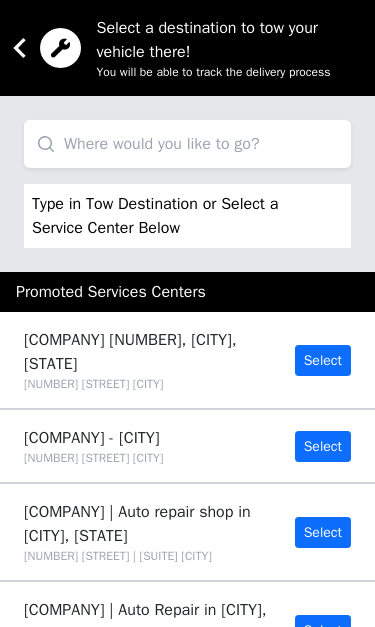 click at bounding box center [187, 144] 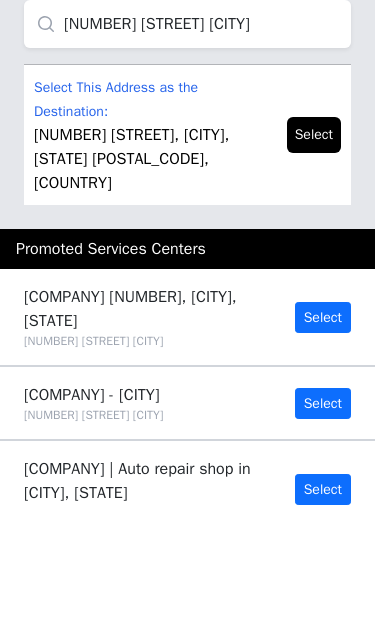 type on "[NUMBER] [STREET] [CITY]" 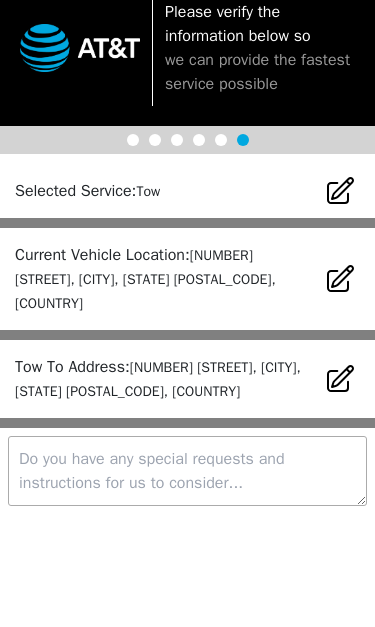 scroll, scrollTop: 118, scrollLeft: 0, axis: vertical 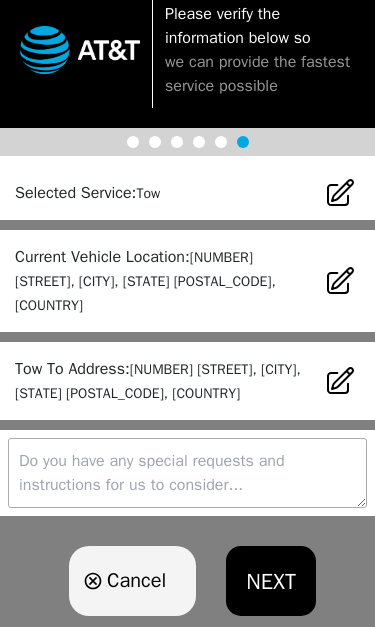 click on "NEXT" at bounding box center (271, 581) 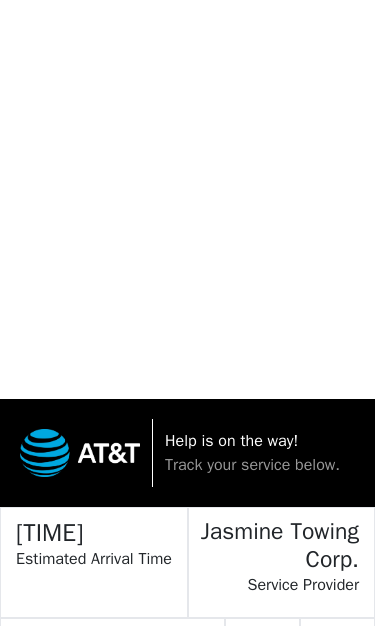 scroll, scrollTop: 1, scrollLeft: 0, axis: vertical 